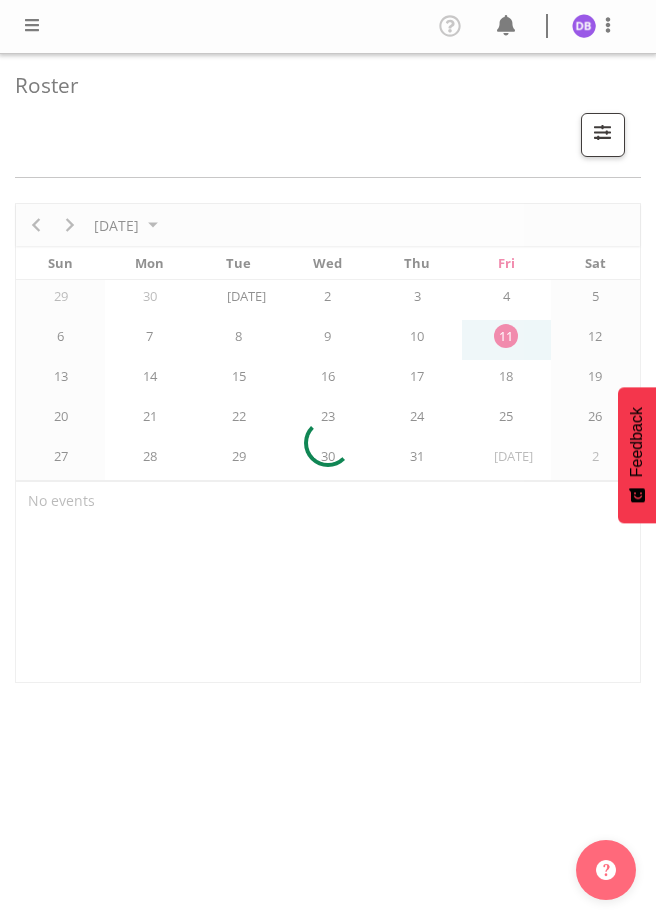 scroll, scrollTop: 0, scrollLeft: 0, axis: both 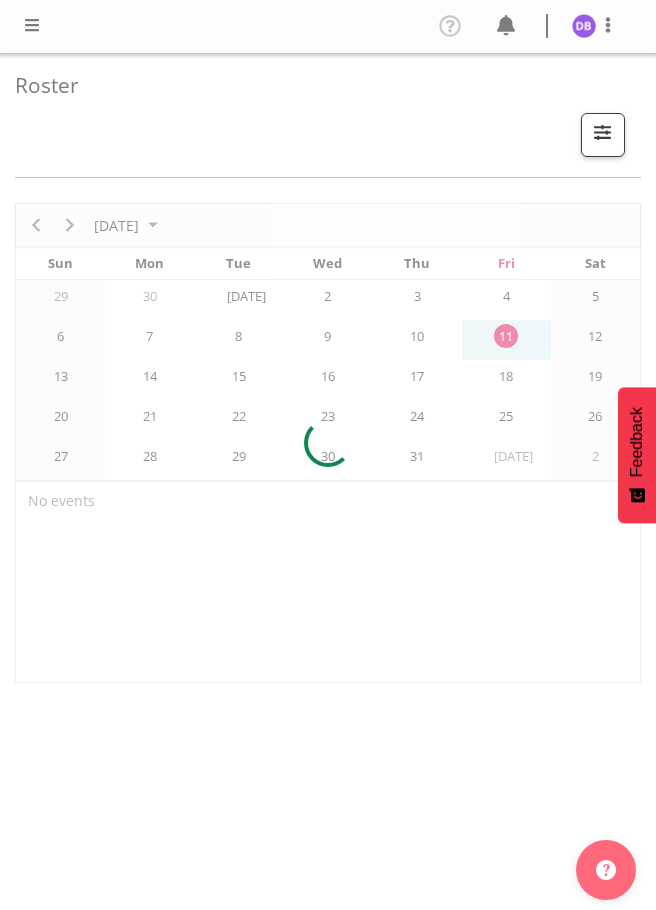 click at bounding box center [32, 25] 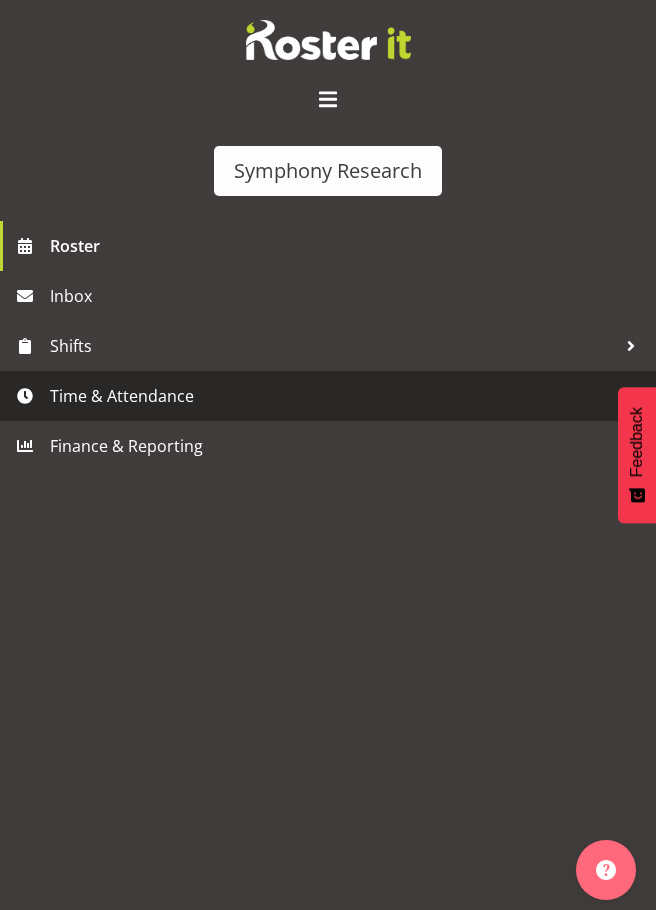 click on "Time & Attendance" at bounding box center (333, 396) 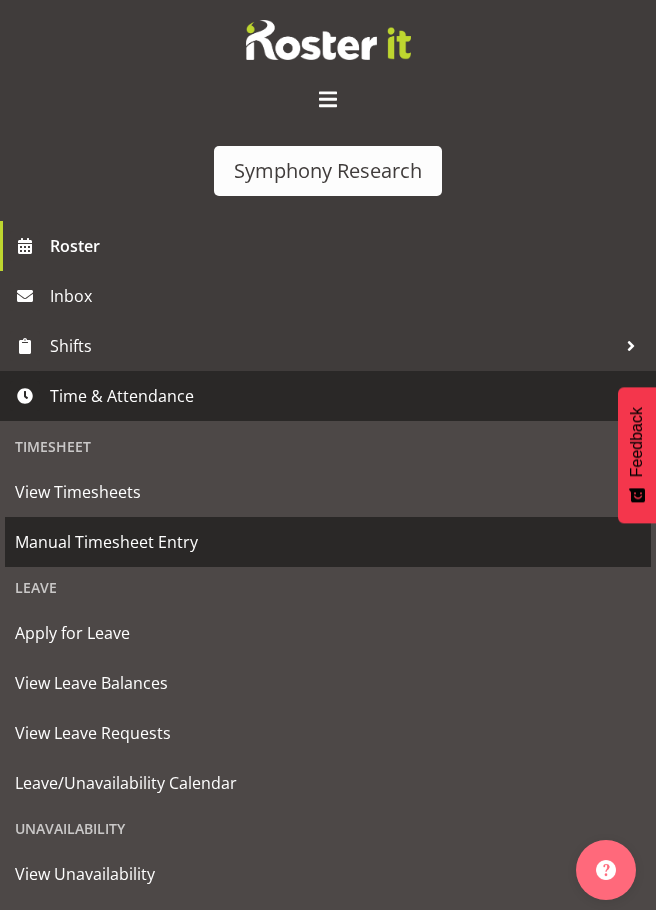 click on "Manual Timesheet Entry" at bounding box center [328, 542] 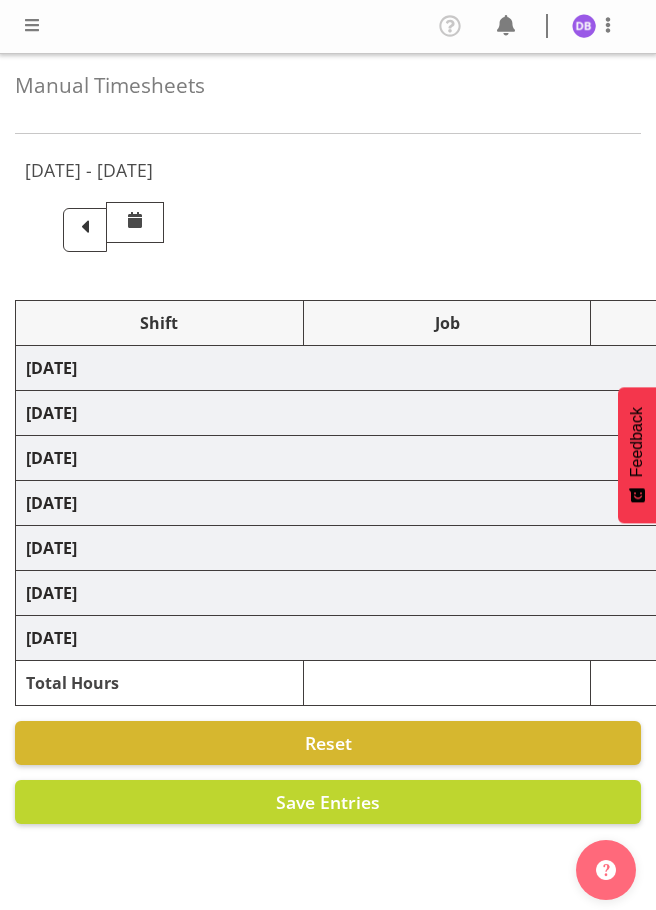 scroll, scrollTop: 0, scrollLeft: 0, axis: both 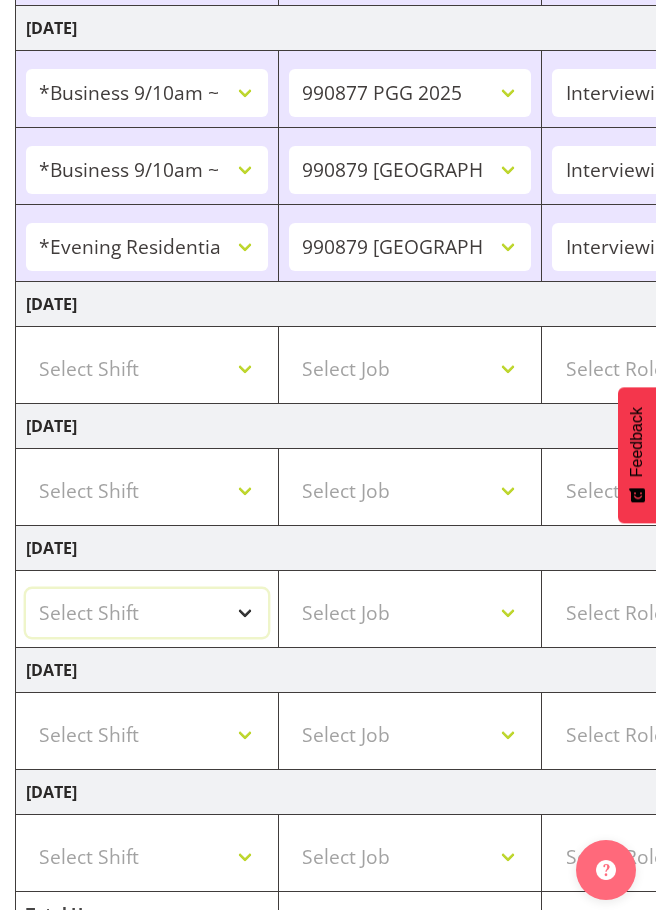 click on "Select Shift  !!Project Briefing  (Job to be assigned) !!Weekend Residential    (Roster IT Shift Label) *Business  9/10am ~ 4:30pm *Business Batteries Aust Shift 11am ~ 7pm *Business Supervisor *Evening Residential Shift 5-9pm *Farm Projects PGG Evening *Farm Projects PGG Weekend *Home Heating Evenings *Home Heating Weekend *RP Track  C *RP Track C Weekend *RP Weekly/Monthly Tracks *Supervisor Call Centre *Supervisor Evening *Supervisors & Call Centre Weekend *To Be Briefed AU Batteries Evening 5~7pm or later PowerNet Evenings PowerNet Weekend Test World Poll Aust Late 9p~10:30p World Poll Aust Wkend World Poll Aust. 6:30~10:30pm World Poll Pilot Aust 6:30~10:30pm" at bounding box center [147, 613] 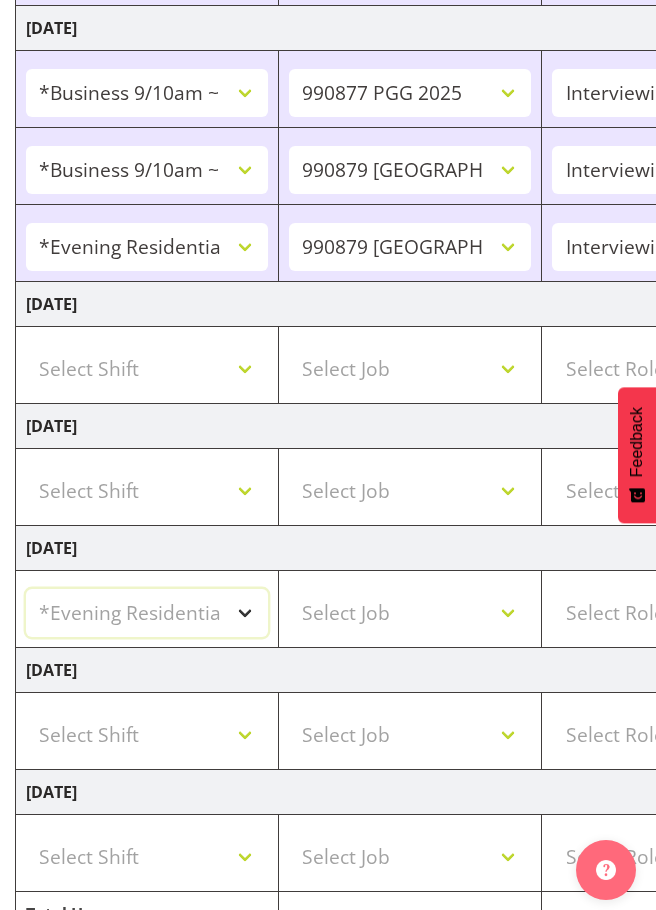 click on "Select Shift  !!Project Briefing  (Job to be assigned) !!Weekend Residential    (Roster IT Shift Label) *Business  9/10am ~ 4:30pm *Business Batteries Aust Shift 11am ~ 7pm *Business Supervisor *Evening Residential Shift 5-9pm *Farm Projects PGG Evening *Farm Projects PGG Weekend *Home Heating Evenings *Home Heating Weekend *RP Track  C *RP Track C Weekend *RP Weekly/Monthly Tracks *Supervisor Call Centre *Supervisor Evening *Supervisors & Call Centre Weekend *To Be Briefed AU Batteries Evening 5~7pm or later PowerNet Evenings PowerNet Weekend Test World Poll Aust Late 9p~10:30p World Poll Aust Wkend World Poll Aust. 6:30~10:30pm World Poll Pilot Aust 6:30~10:30pm" at bounding box center [147, 613] 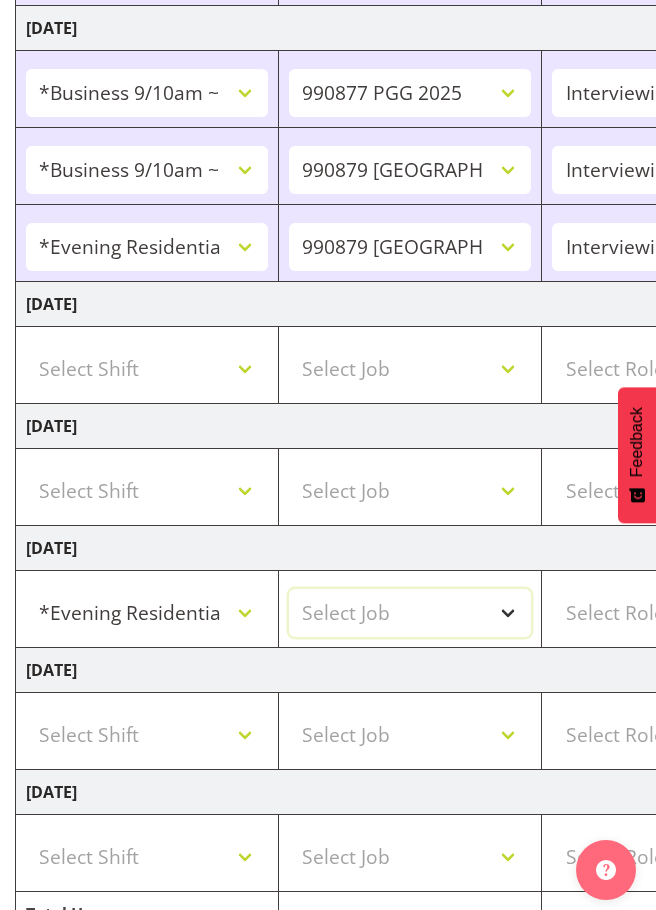 click on "Select Job  550060 IF Admin 553495 Rural Omnibus Apr - Jun 2025 553500 BFM Jul - Sep 2025 553501 FMG July 2025 990000 General 990820 Mobtest 2024 990821 Goldrush 2024 990846 Toka Tu Ake 2025 990855 FENZ 990869 Richmond Home Heating 990873 Batteries 990877 PGG 2025 990878 CMI Q3 2025 990879 Selwyn DC 990881 PowerNet 999996 Training 999997 Recruitment & Training 999999 DT" at bounding box center (410, 613) 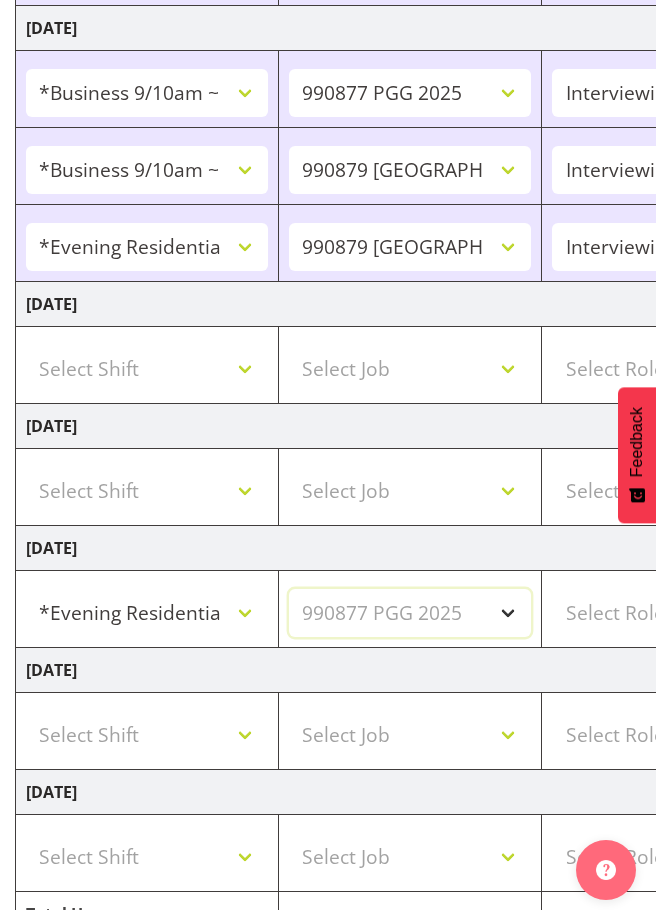 click on "Select Job  550060 IF Admin 553495 Rural Omnibus Apr - Jun 2025 553500 BFM Jul - Sep 2025 553501 FMG July 2025 990000 General 990820 Mobtest 2024 990821 Goldrush 2024 990846 Toka Tu Ake 2025 990855 FENZ 990869 Richmond Home Heating 990873 Batteries 990877 PGG 2025 990878 CMI Q3 2025 990879 Selwyn DC 990881 PowerNet 999996 Training 999997 Recruitment & Training 999999 DT" at bounding box center (410, 613) 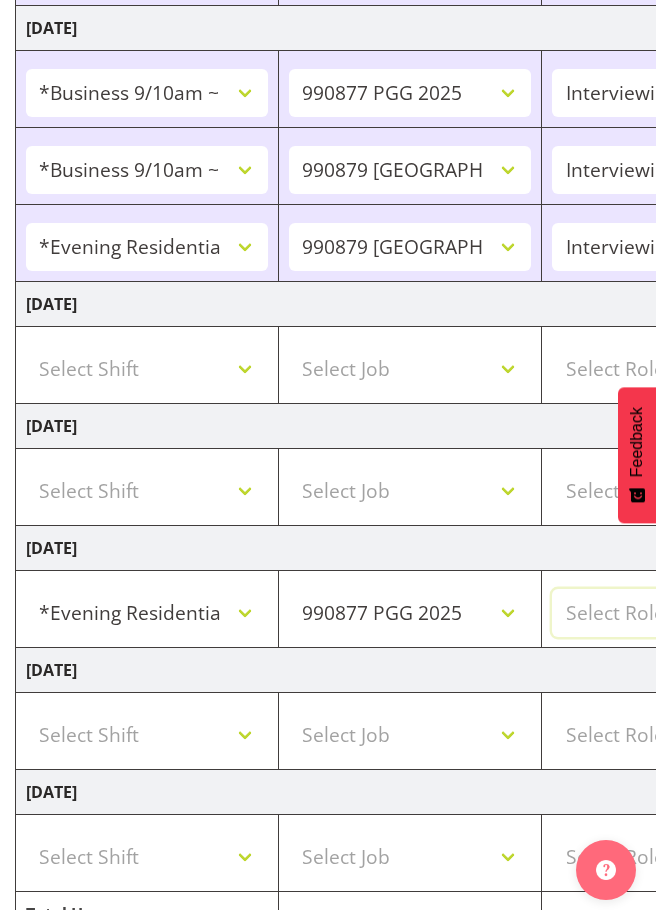 click on "Select Role  Briefing Interviewing" at bounding box center (673, 613) 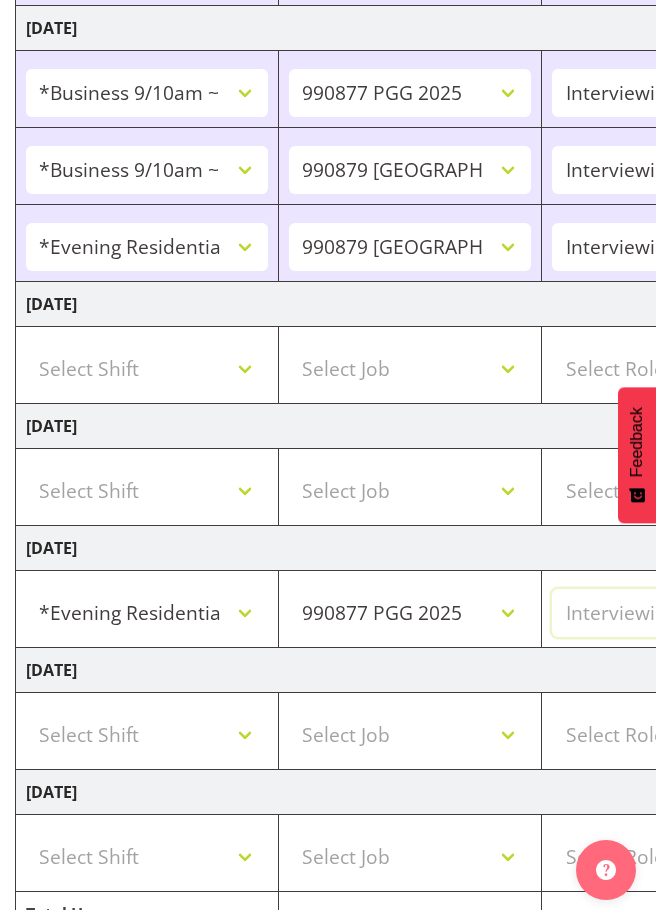 click on "Select Role  Briefing Interviewing" at bounding box center (673, 613) 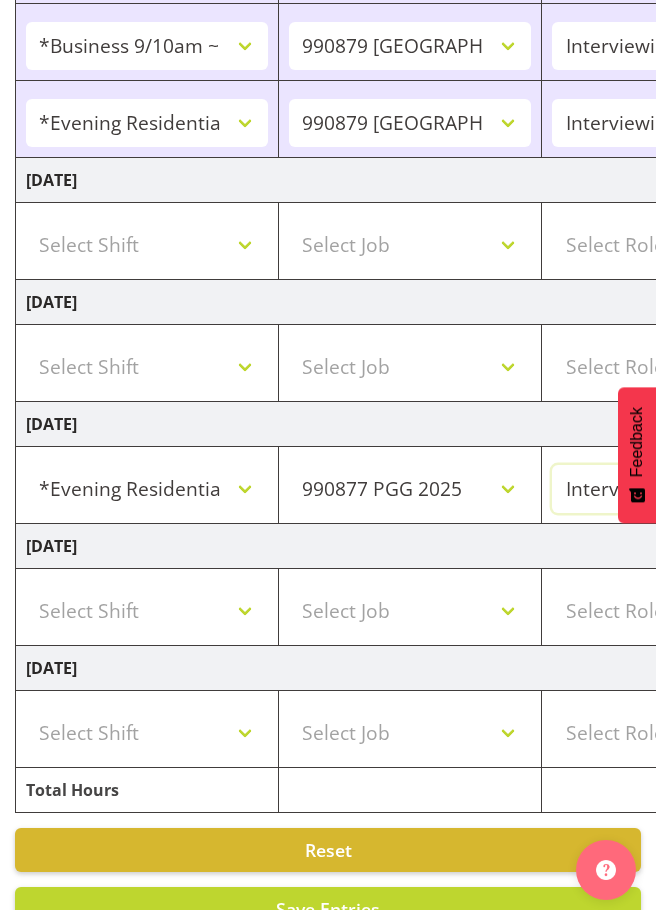 scroll, scrollTop: 806, scrollLeft: 0, axis: vertical 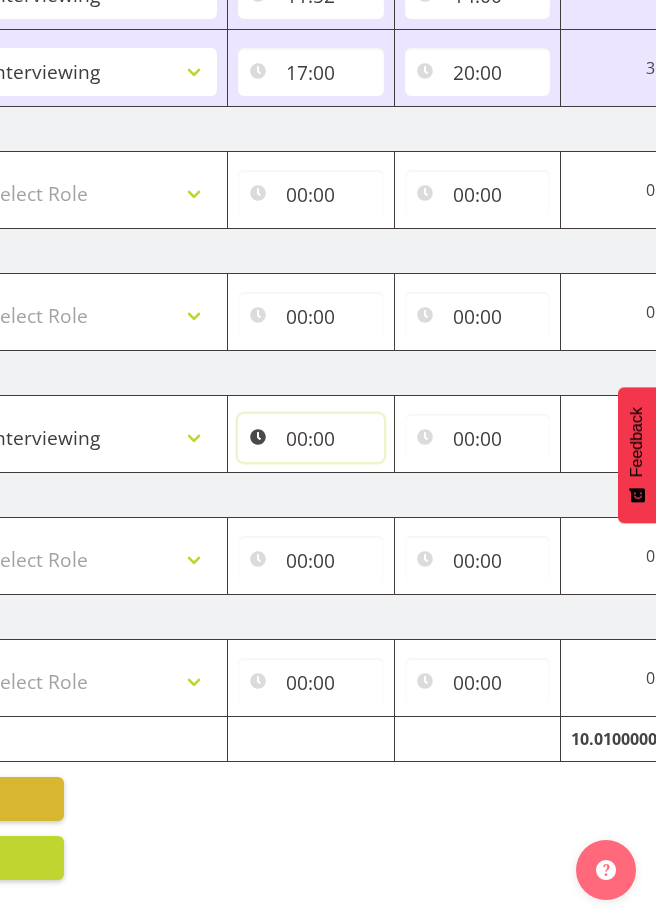click on "00:00" at bounding box center (311, 438) 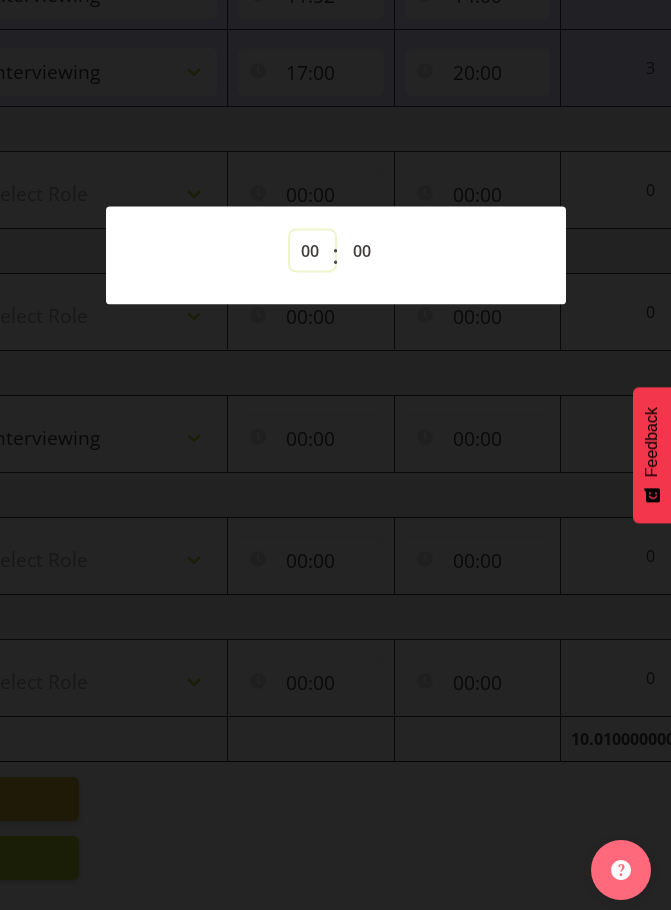 drag, startPoint x: 310, startPoint y: 243, endPoint x: 310, endPoint y: 256, distance: 13 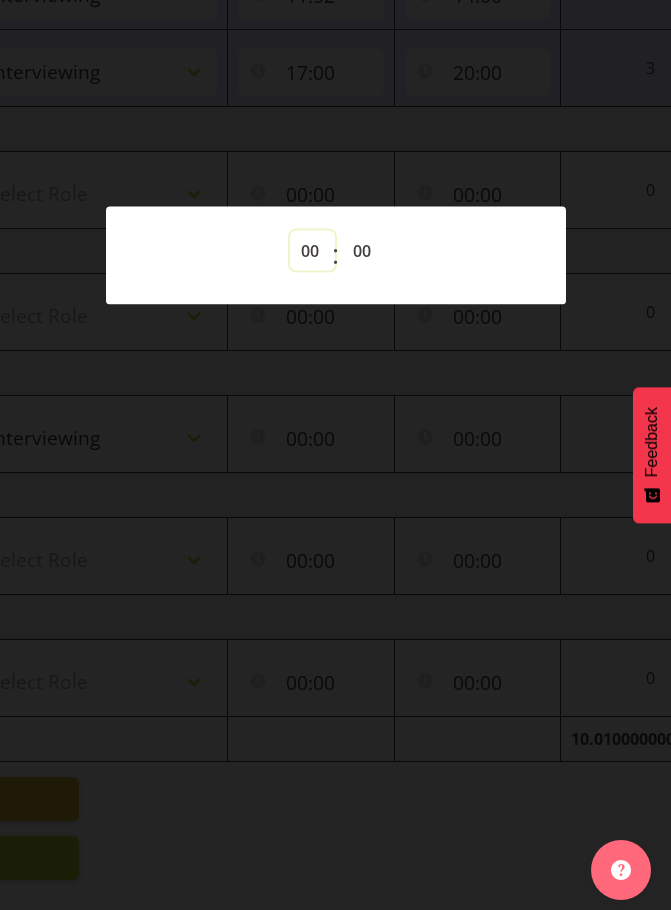 select on "17" 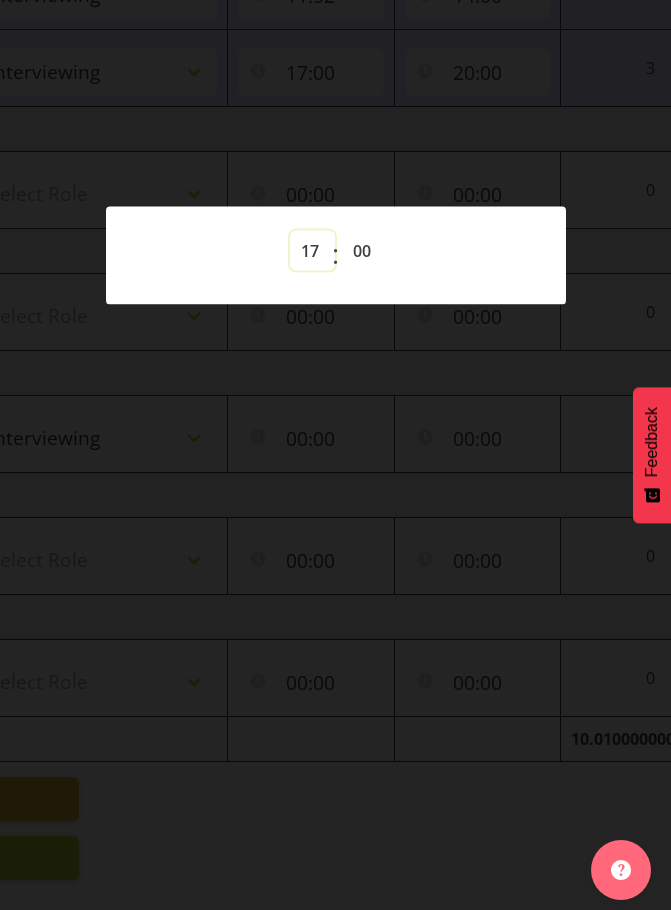 click on "00   01   02   03   04   05   06   07   08   09   10   11   12   13   14   15   16   17   18   19   20   21   22   23" at bounding box center [312, 250] 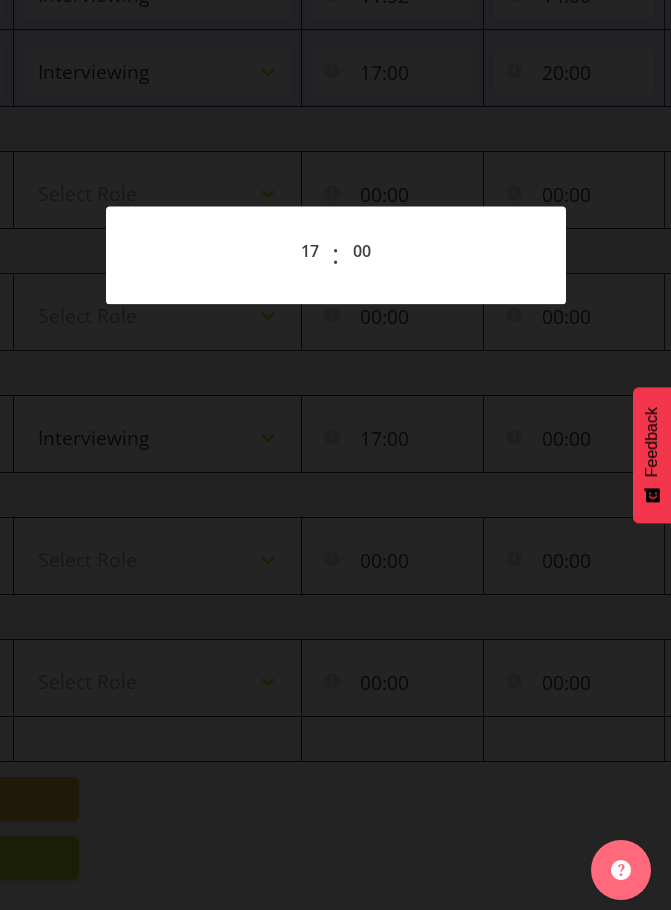 click at bounding box center [335, 455] 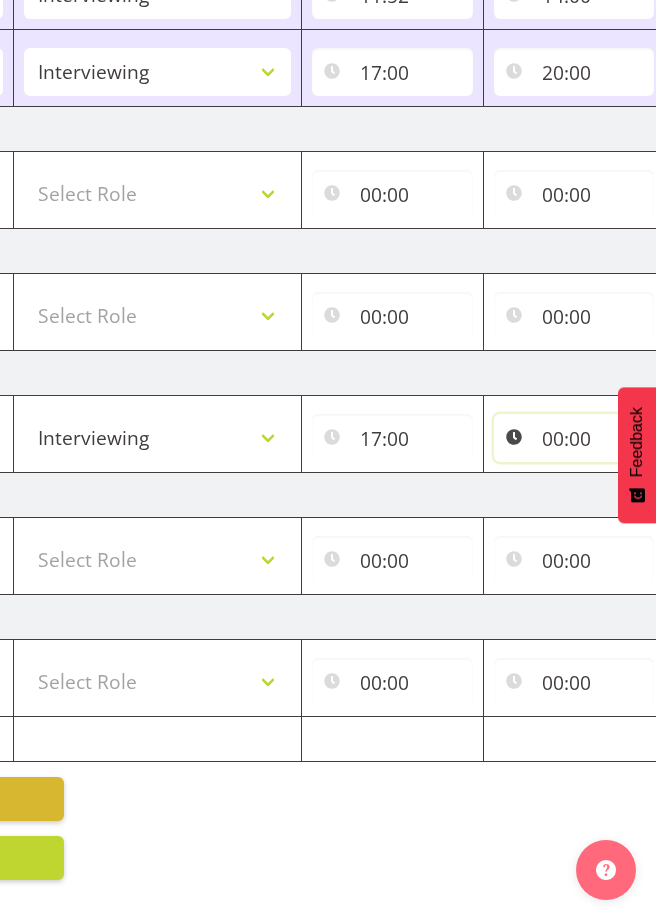 click on "00:00" at bounding box center [574, 438] 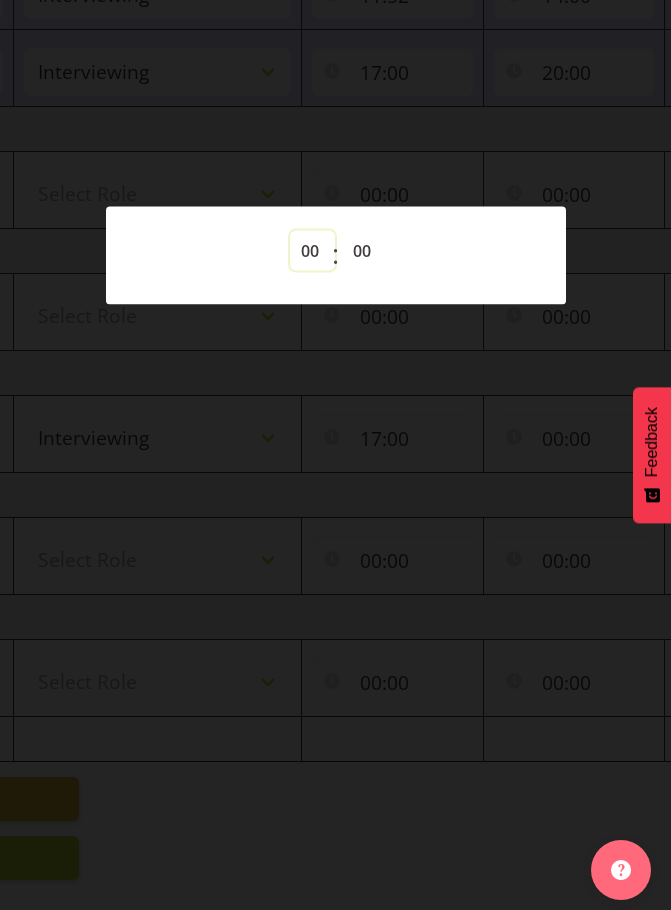 click on "00   01   02   03   04   05   06   07   08   09   10   11   12   13   14   15   16   17   18   19   20   21   22   23" at bounding box center (312, 250) 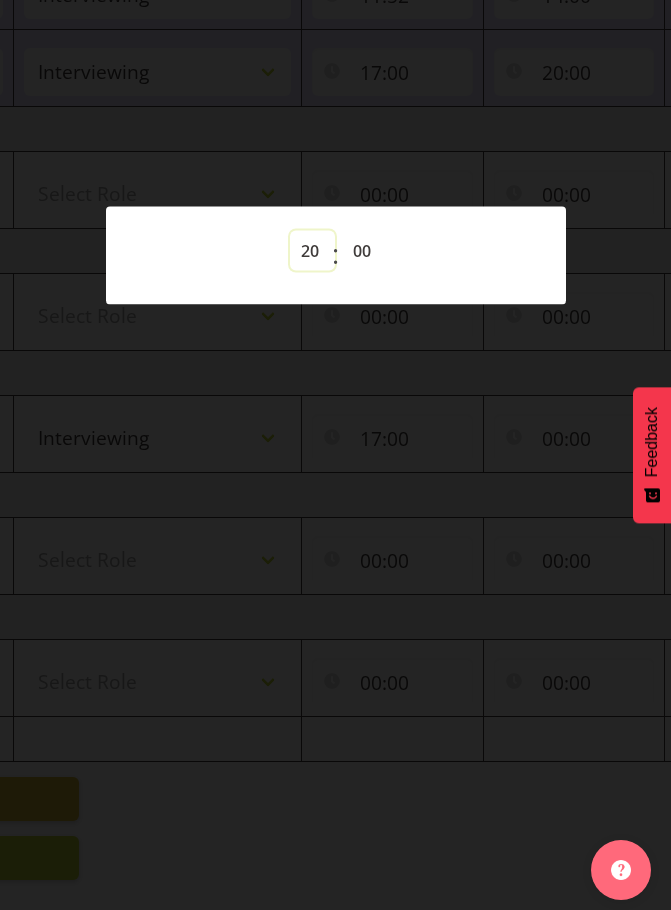click on "00   01   02   03   04   05   06   07   08   09   10   11   12   13   14   15   16   17   18   19   20   21   22   23" at bounding box center [312, 250] 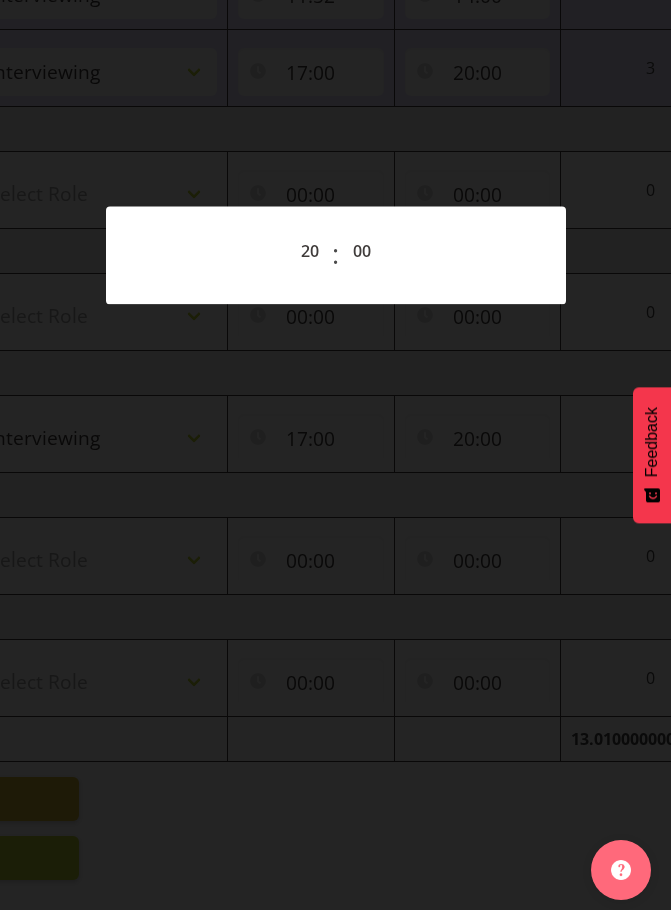 click at bounding box center [335, 455] 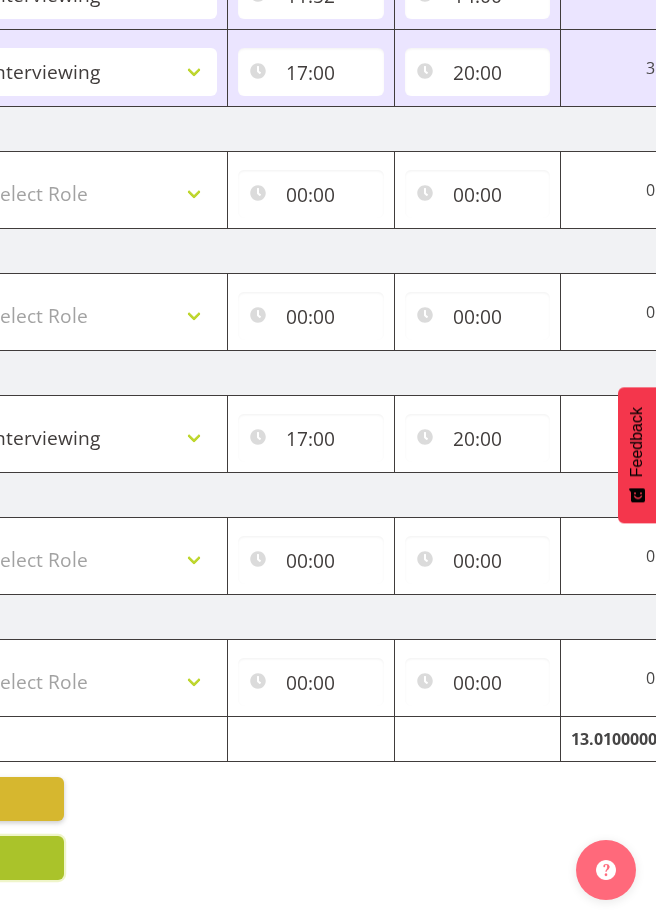 click on "Save
Entries" at bounding box center (-249, 858) 